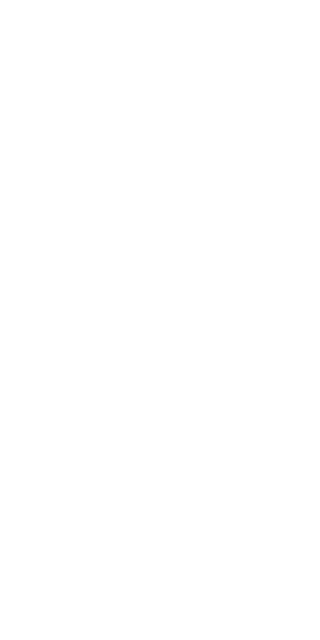 scroll, scrollTop: 0, scrollLeft: 0, axis: both 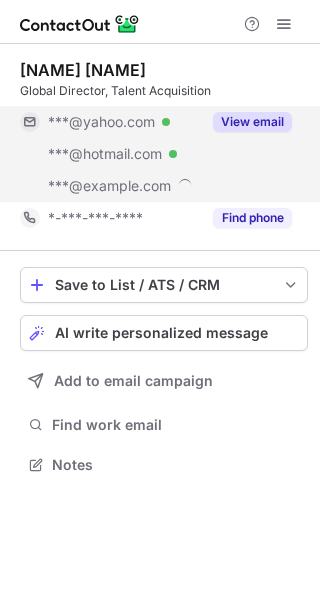 click on "View email" at bounding box center [252, 122] 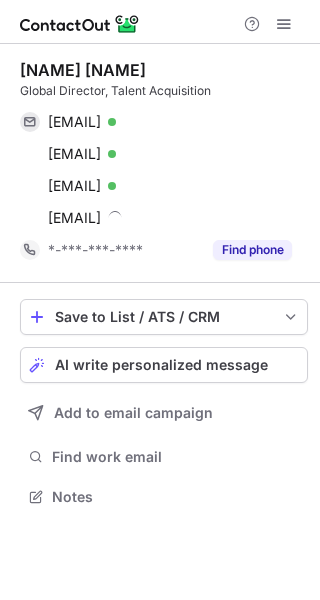 scroll, scrollTop: 10, scrollLeft: 10, axis: both 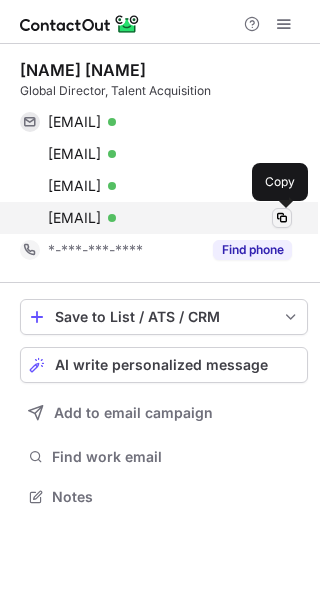 click at bounding box center (282, 218) 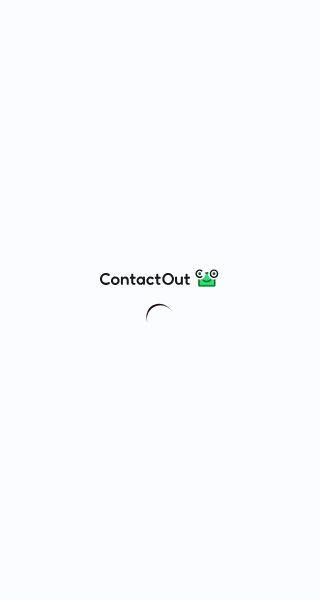 scroll, scrollTop: 0, scrollLeft: 0, axis: both 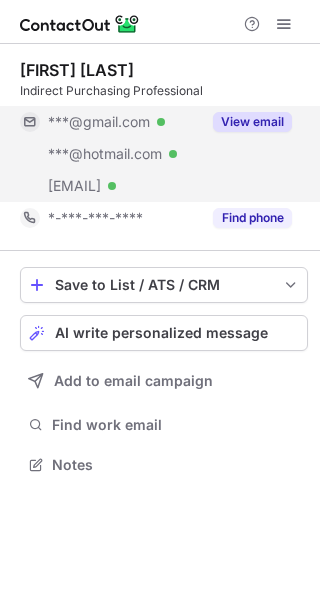 click on "View email" at bounding box center (252, 122) 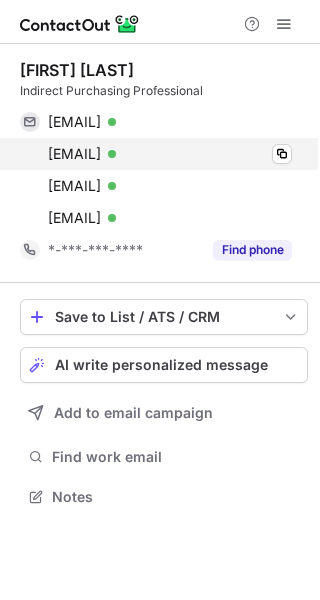 scroll, scrollTop: 10, scrollLeft: 10, axis: both 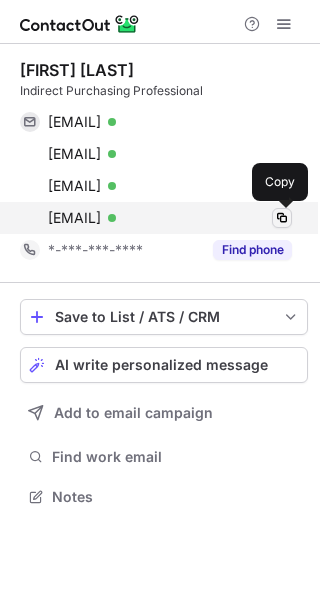 click at bounding box center (282, 218) 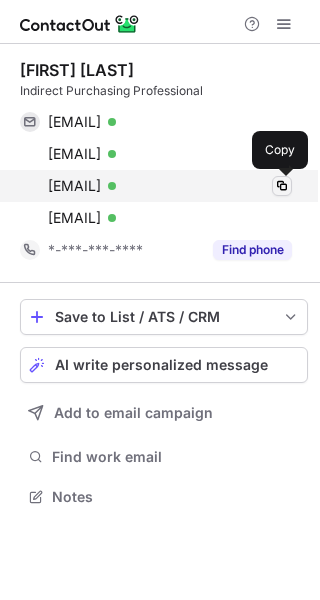 click at bounding box center [282, 186] 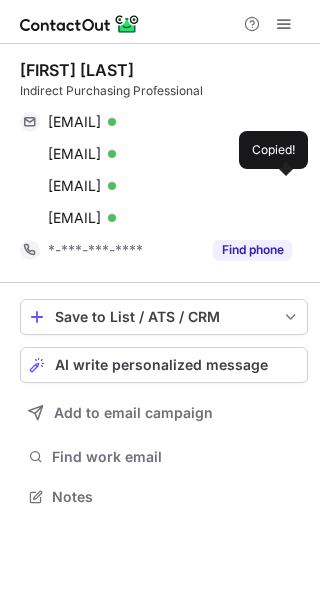 type 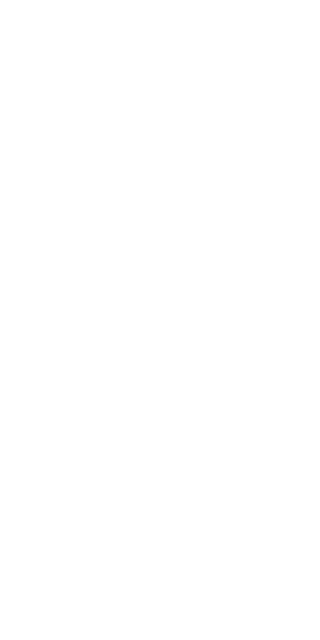 scroll, scrollTop: 0, scrollLeft: 0, axis: both 